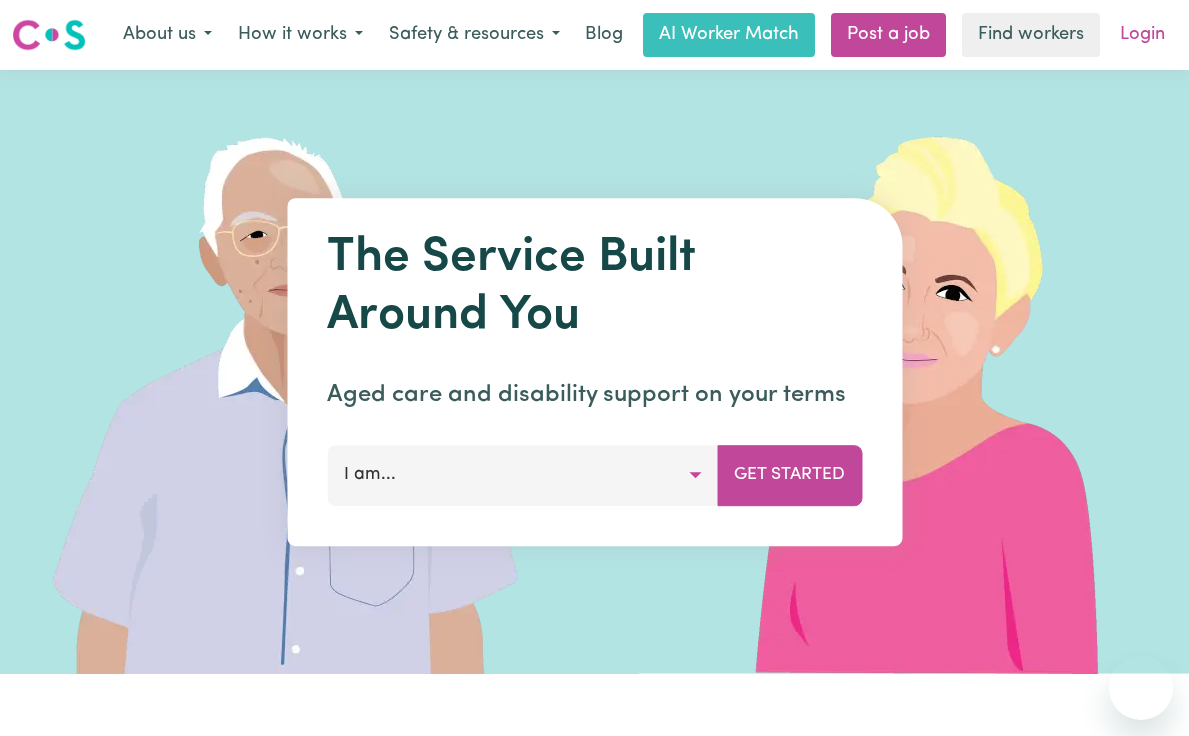 scroll, scrollTop: 0, scrollLeft: 0, axis: both 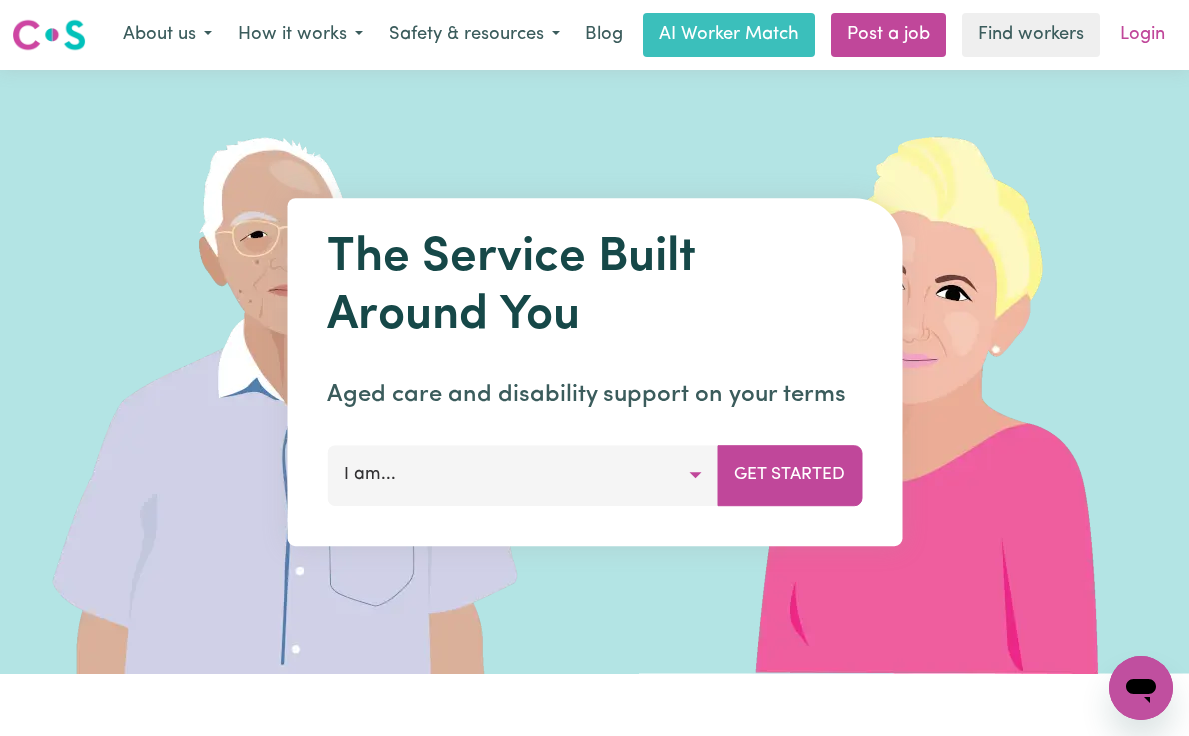 click on "Login" at bounding box center [1142, 35] 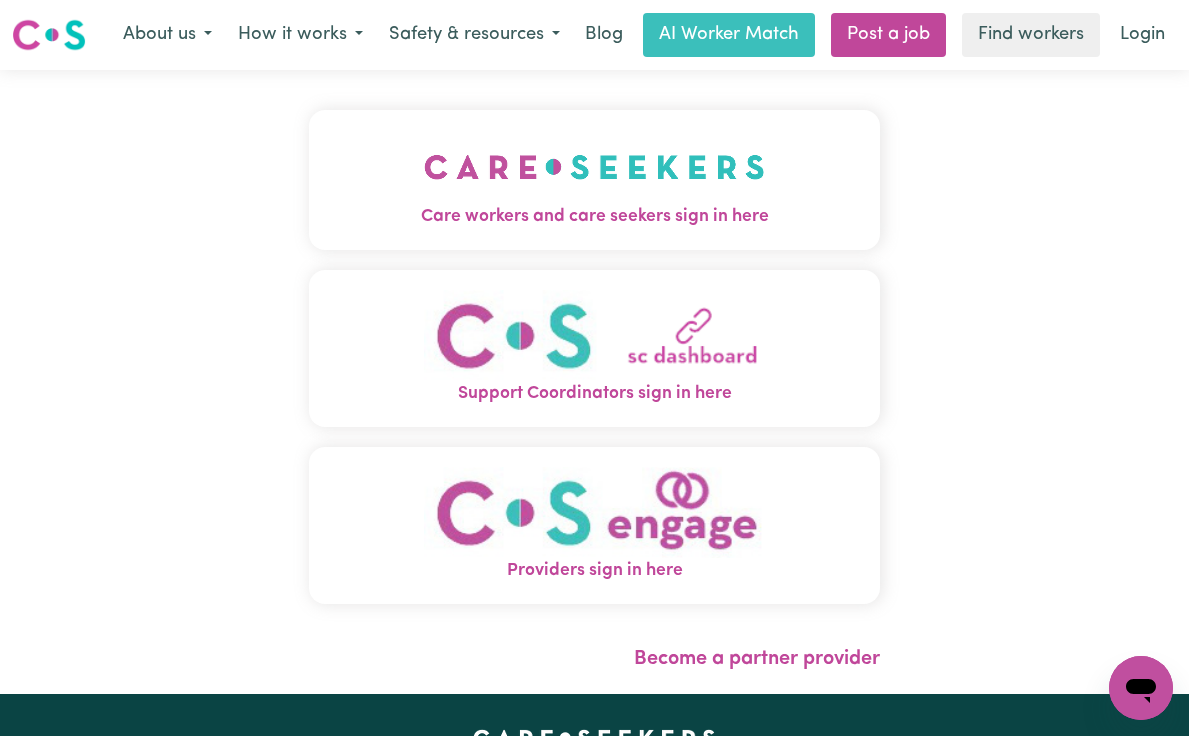 click at bounding box center [594, 167] 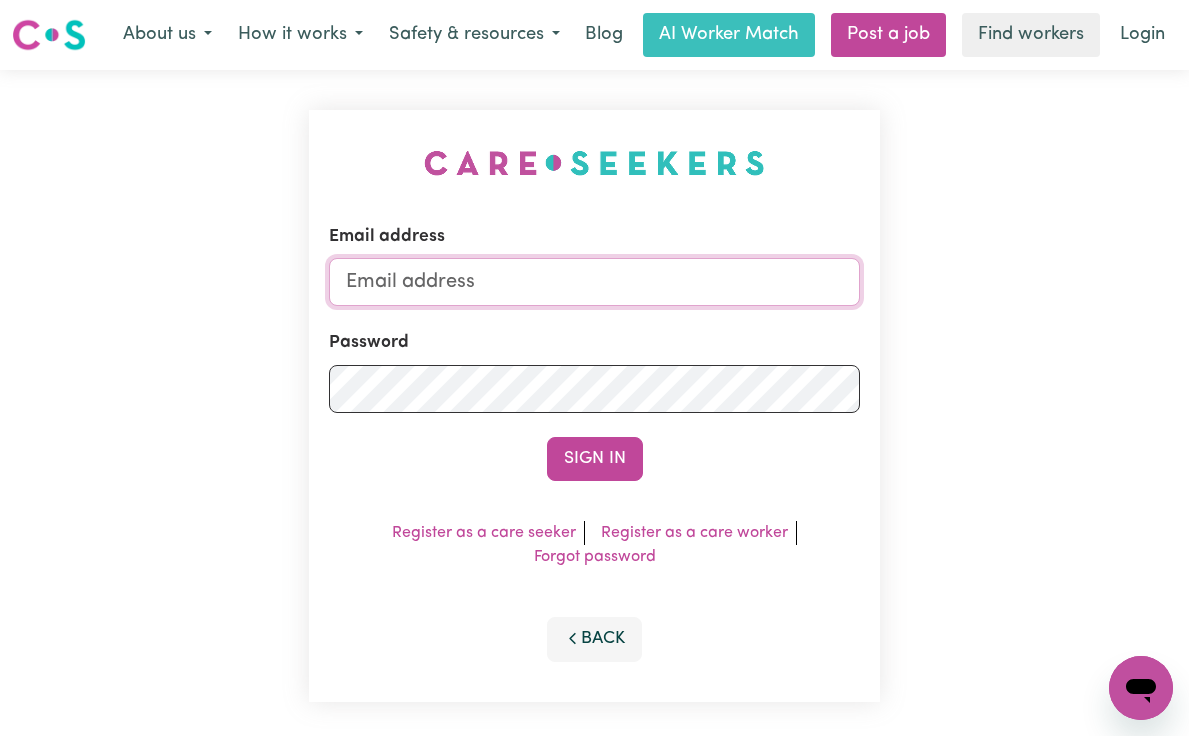type on "[EMAIL]" 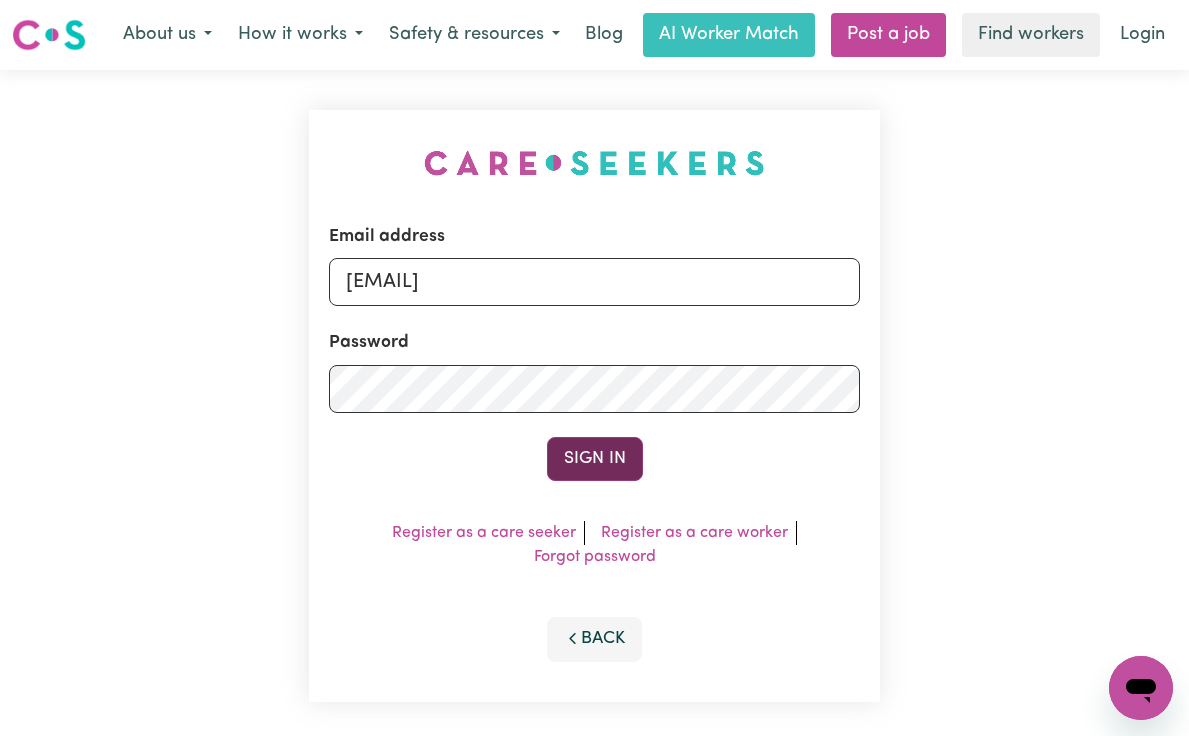 click on "Sign In" at bounding box center (595, 459) 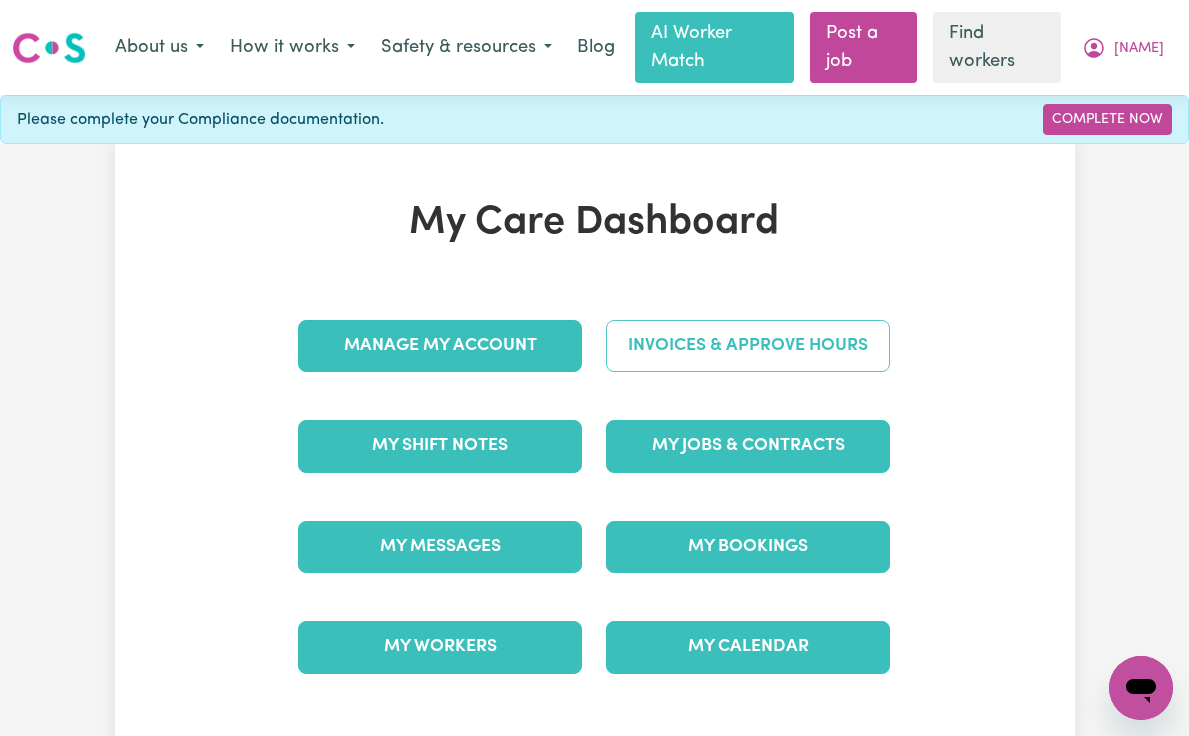 click on "Invoices & Approve Hours" at bounding box center [748, 346] 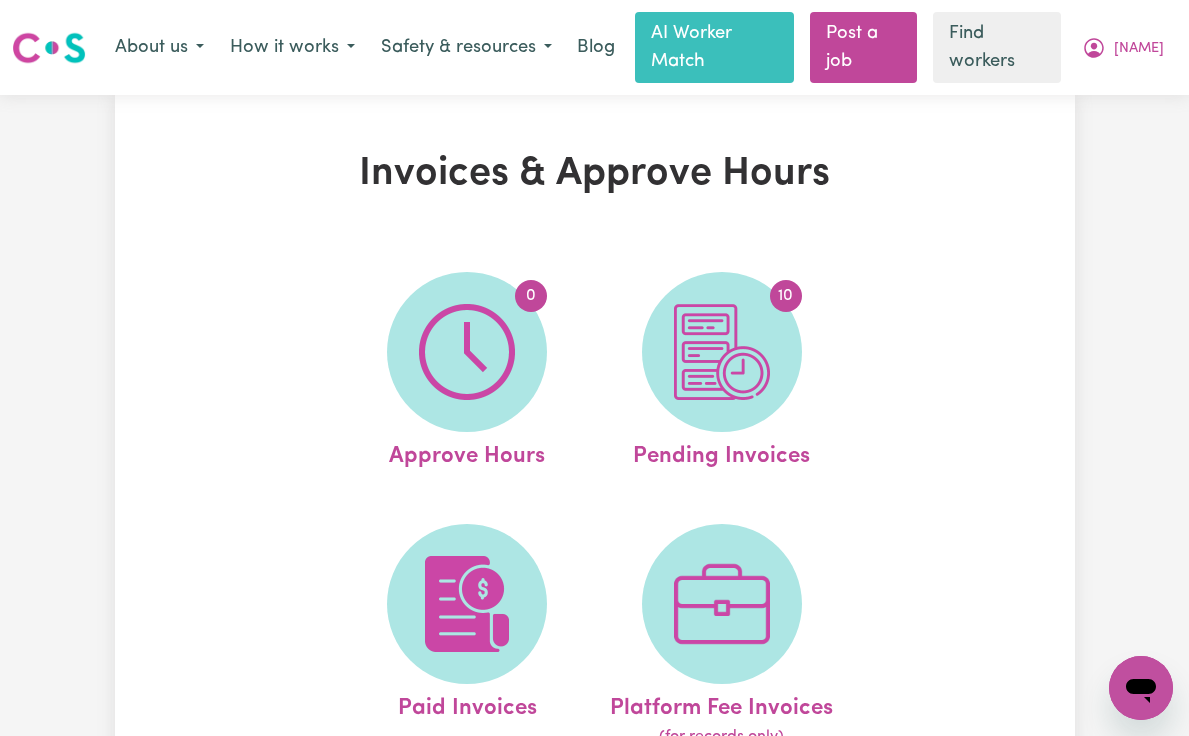 click at bounding box center (722, 352) 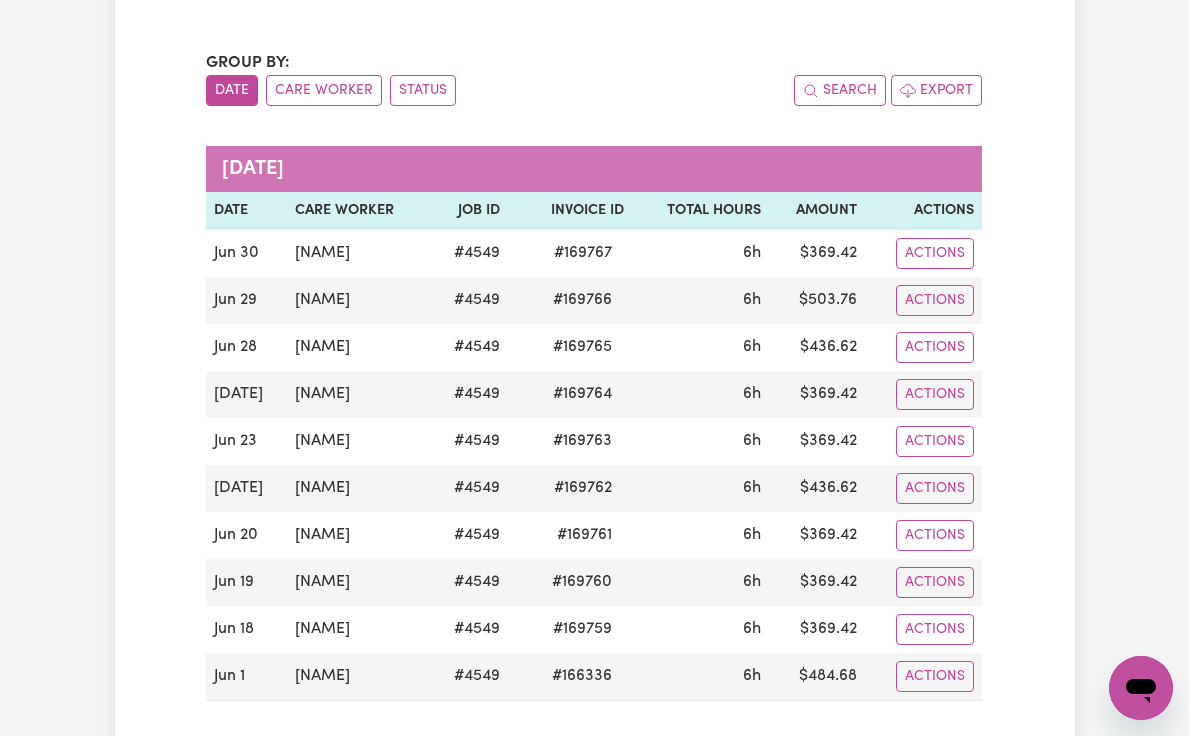 scroll, scrollTop: 200, scrollLeft: 0, axis: vertical 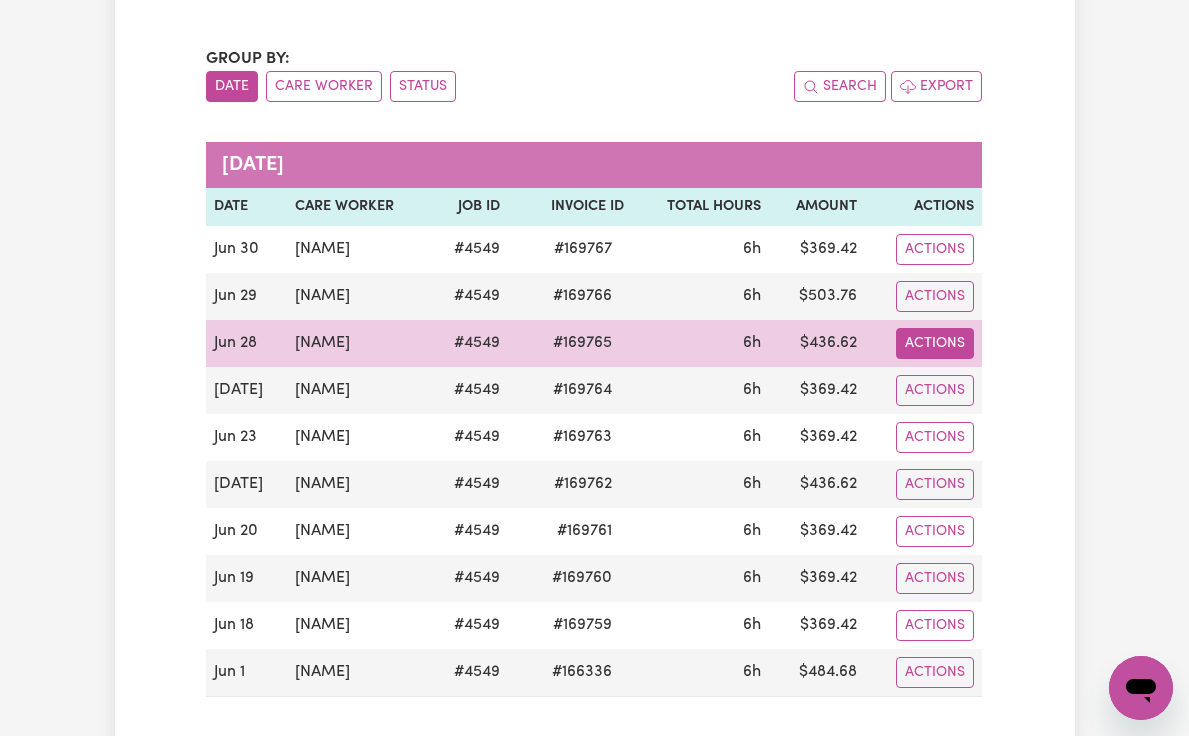 click on "Actions" at bounding box center [935, 249] 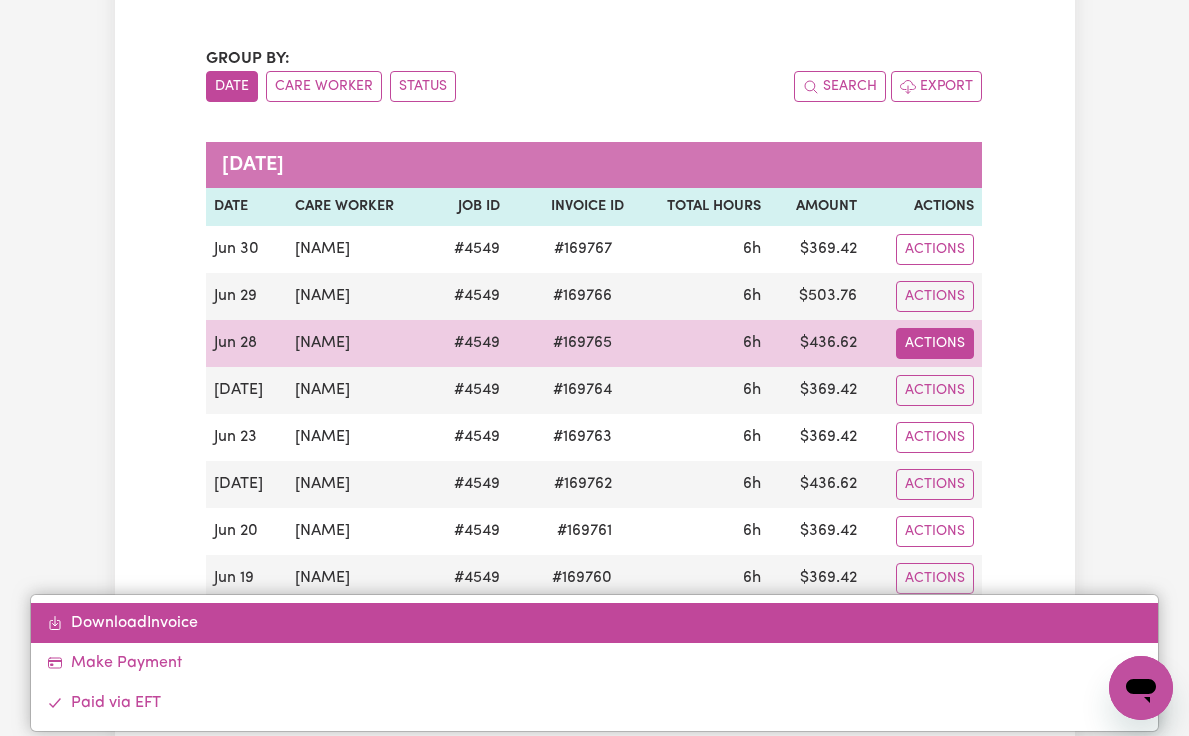 click on "Download  Invoice" at bounding box center (595, 623) 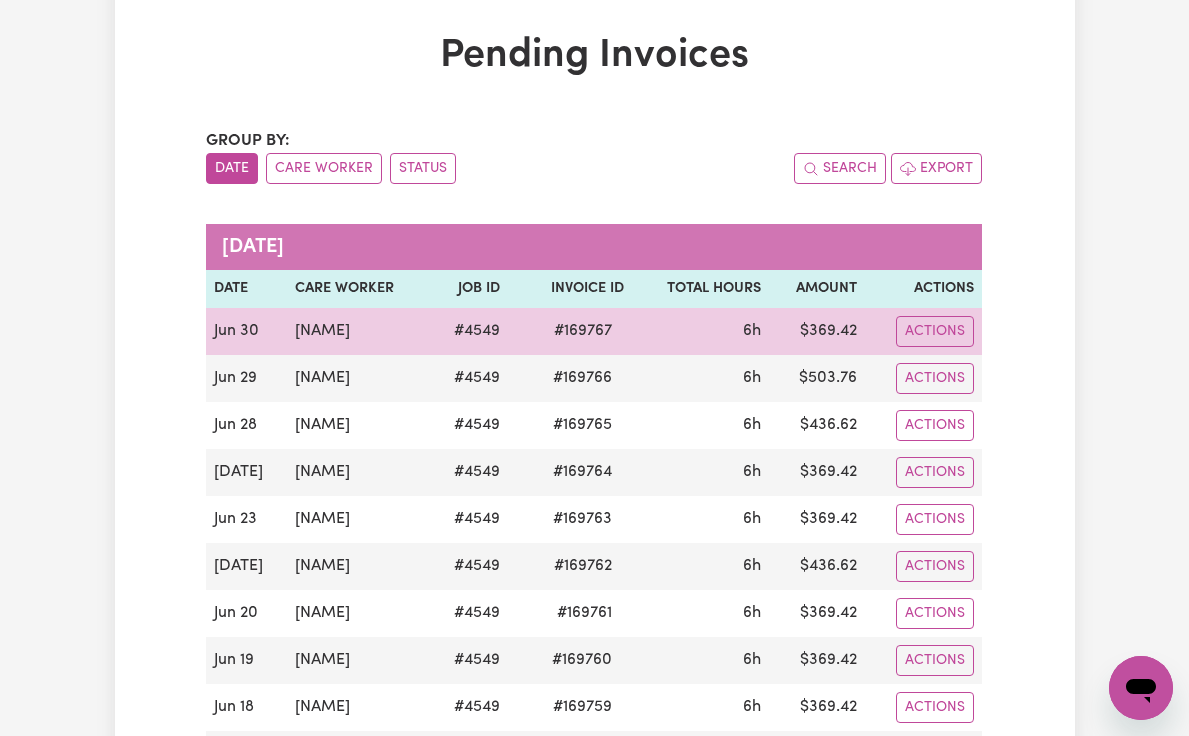 scroll, scrollTop: 300, scrollLeft: 0, axis: vertical 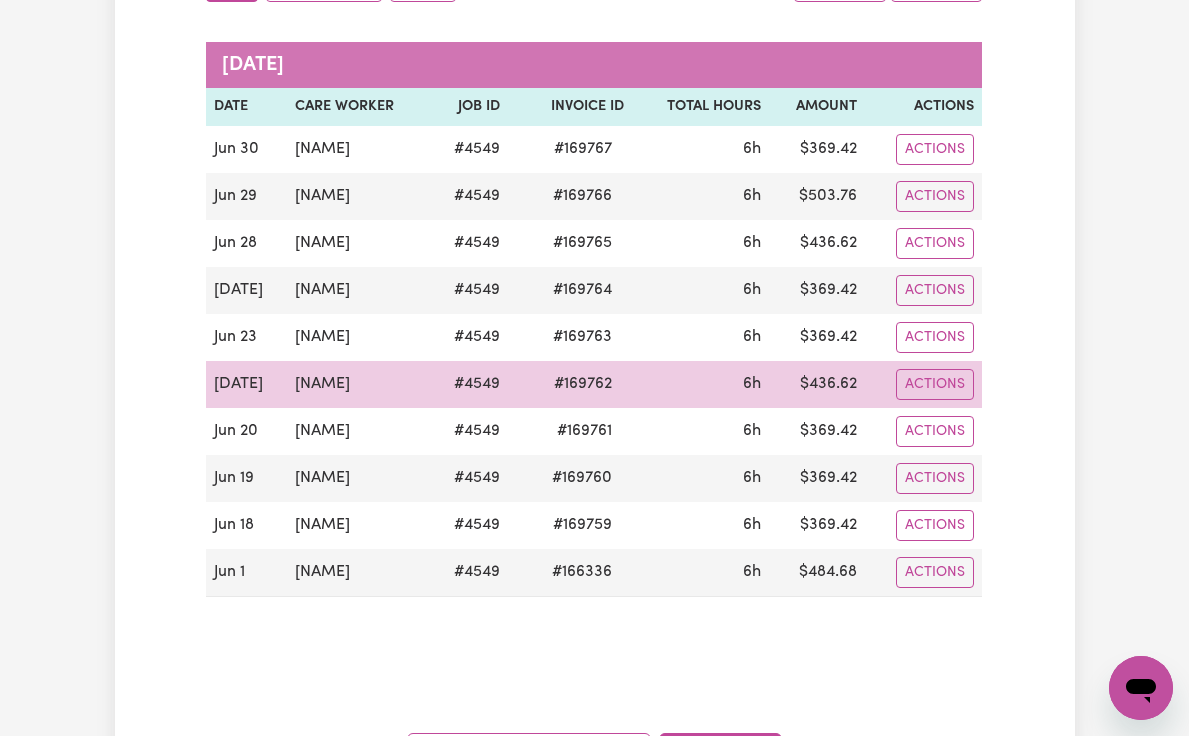 type 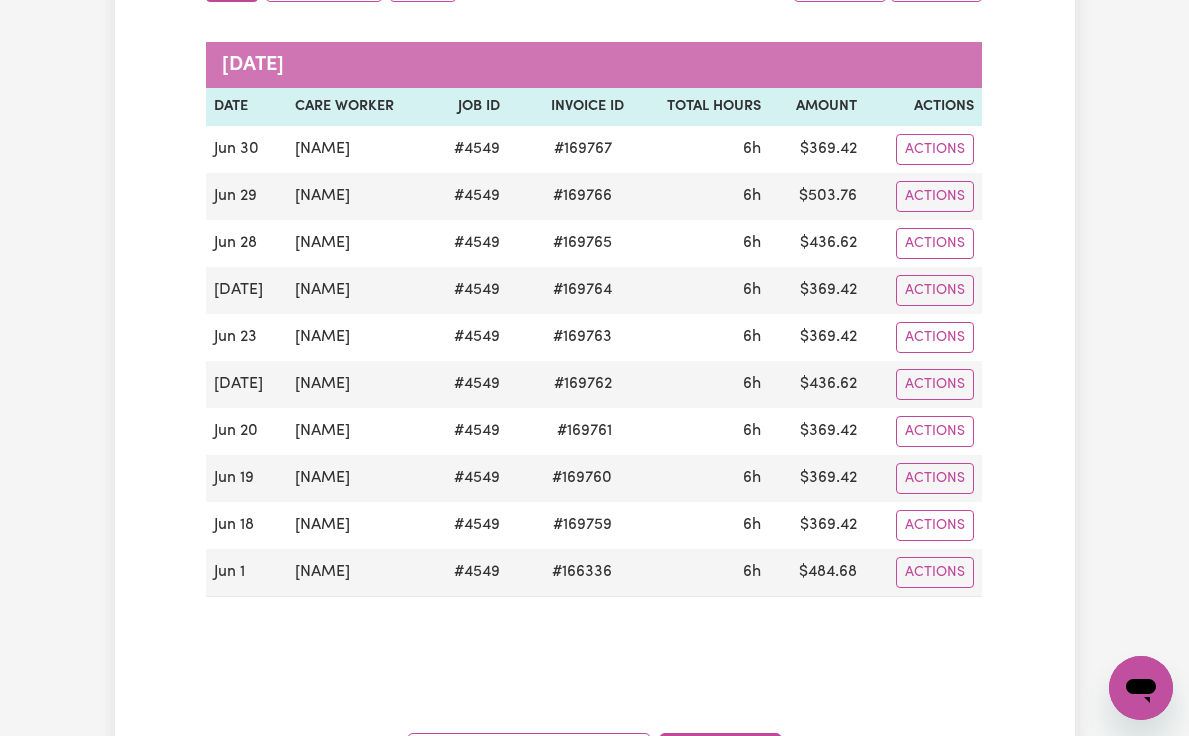 click on "369.42" at bounding box center [595, 310] 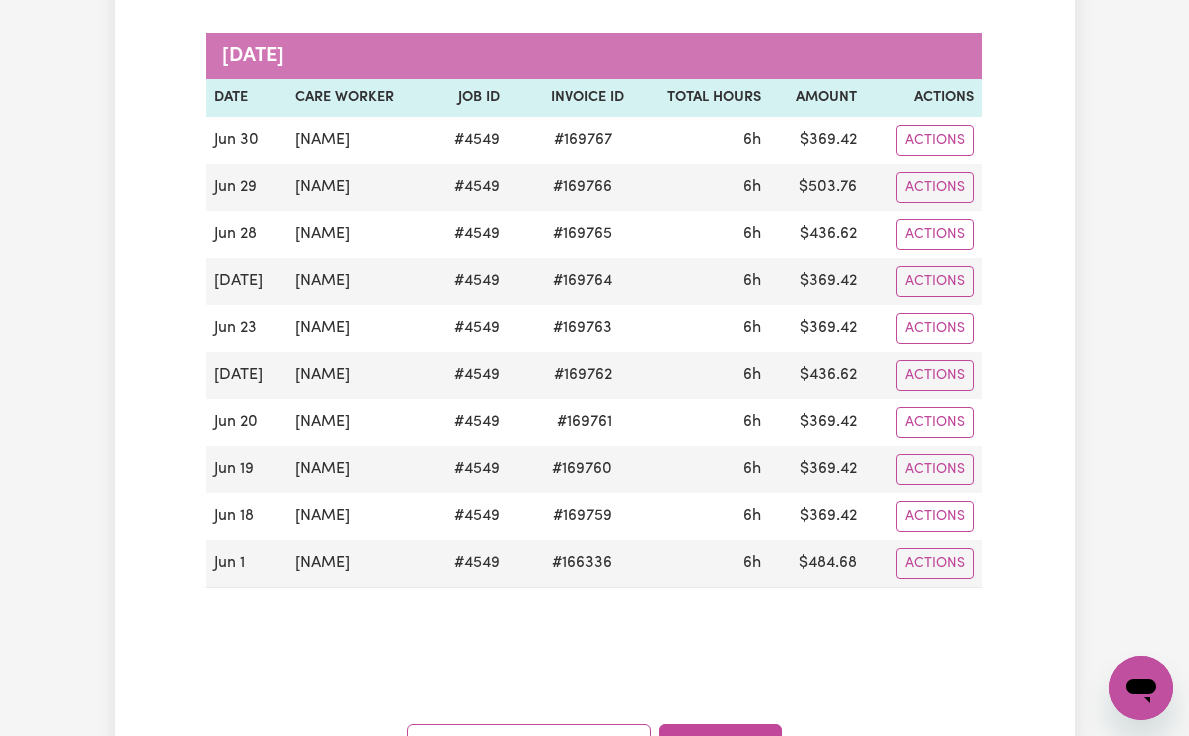 scroll, scrollTop: 300, scrollLeft: 0, axis: vertical 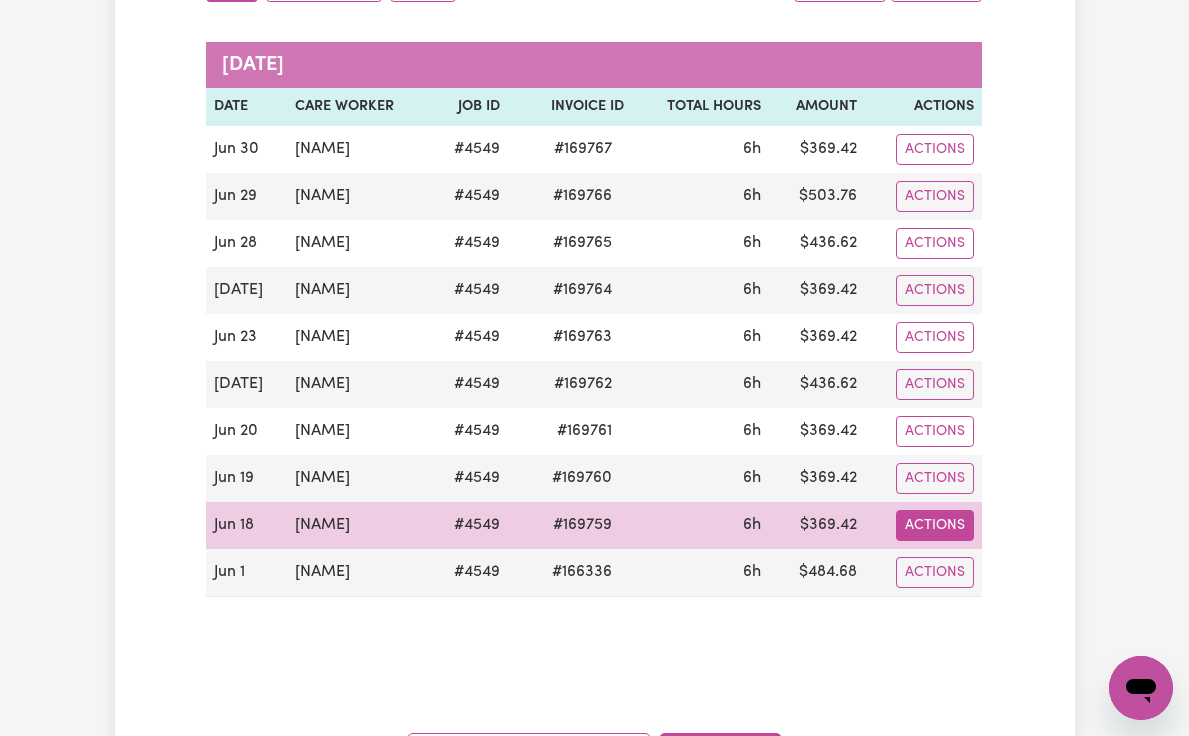 click on "Actions" at bounding box center (935, 149) 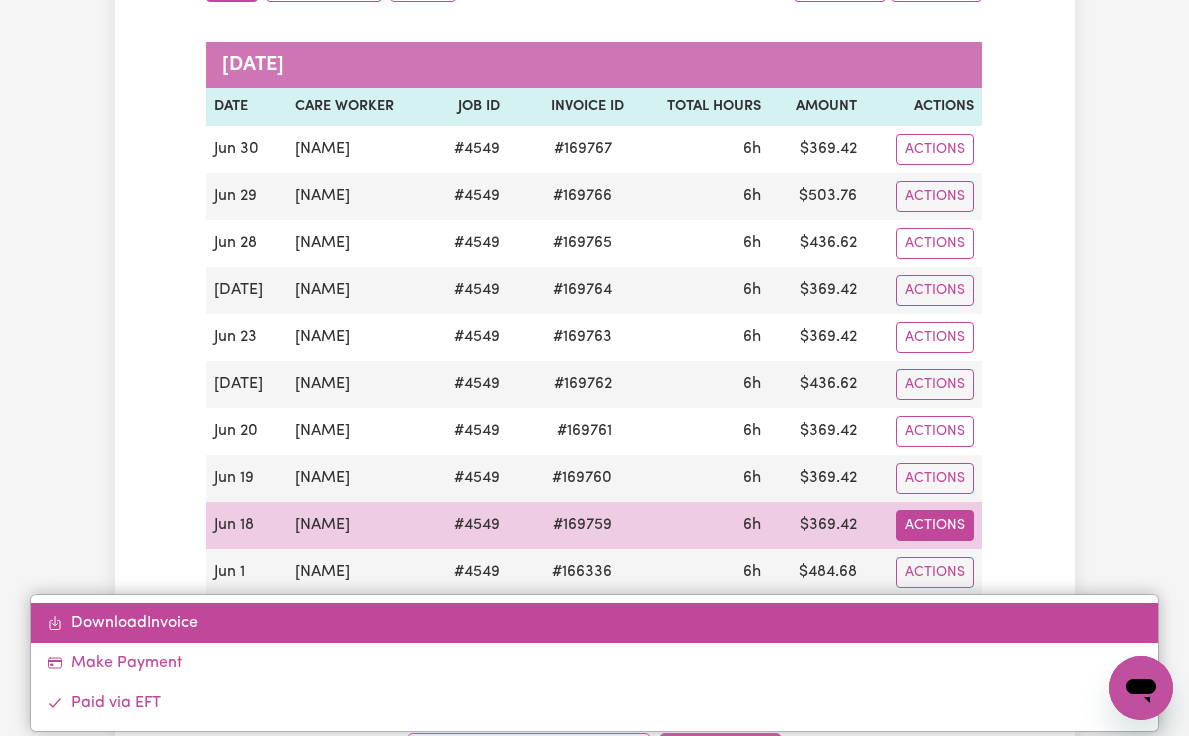click on "Download  Invoice" at bounding box center (595, 623) 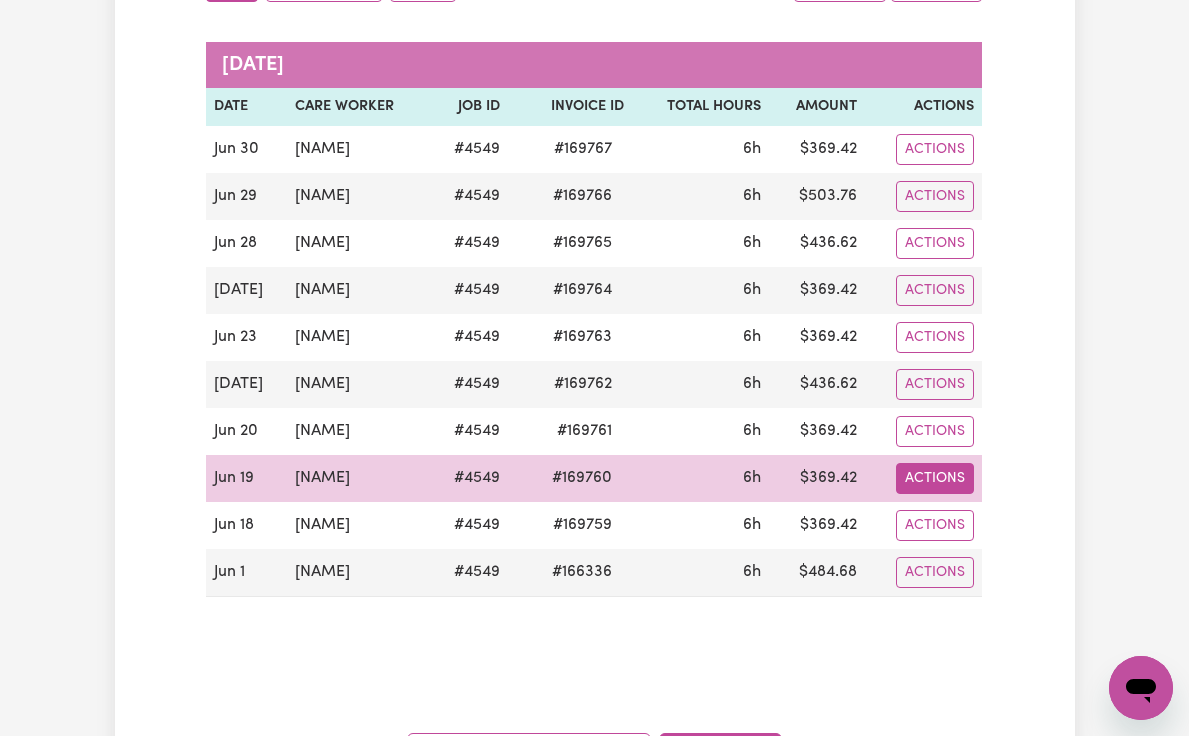 click on "Actions" at bounding box center [935, 149] 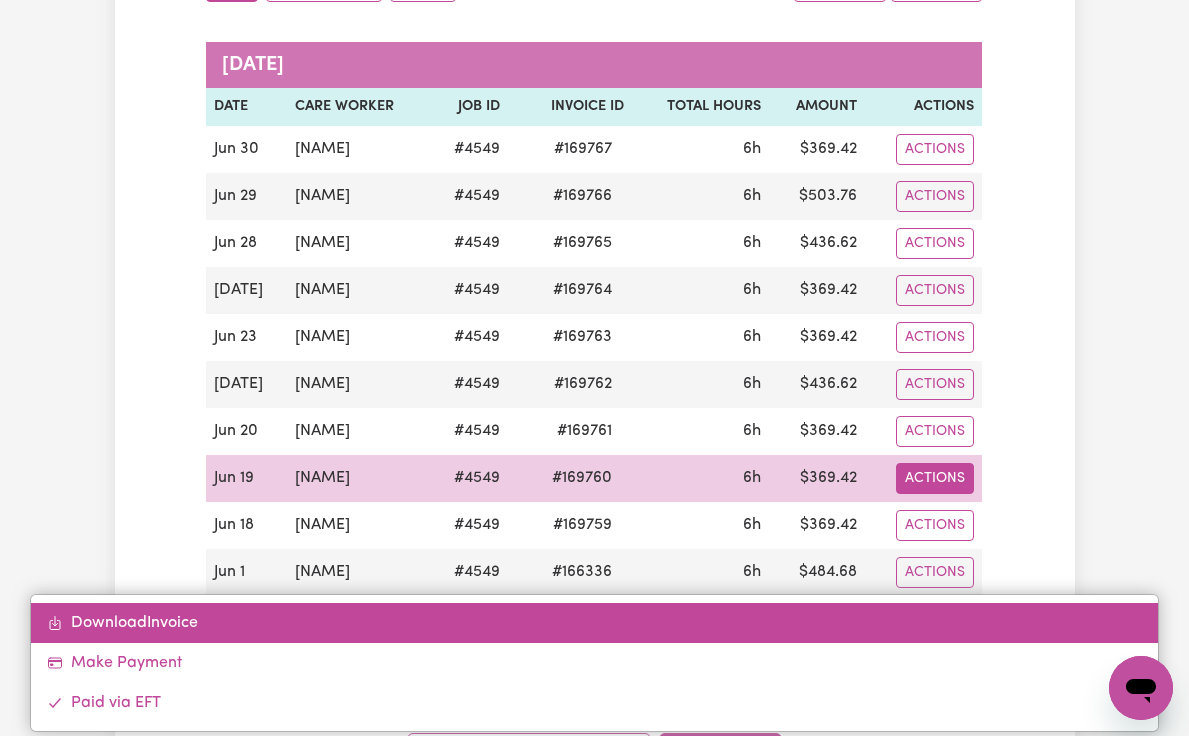 click on "Download  Invoice" at bounding box center [595, 623] 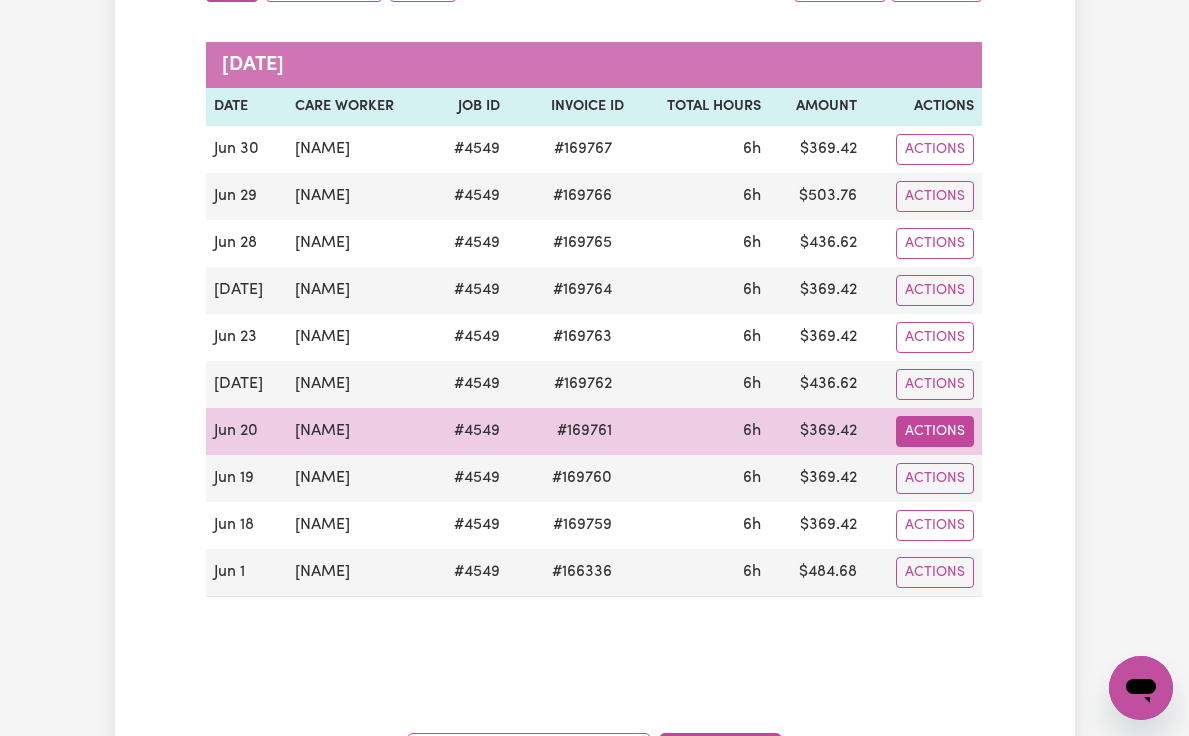 click on "Actions" at bounding box center [935, 149] 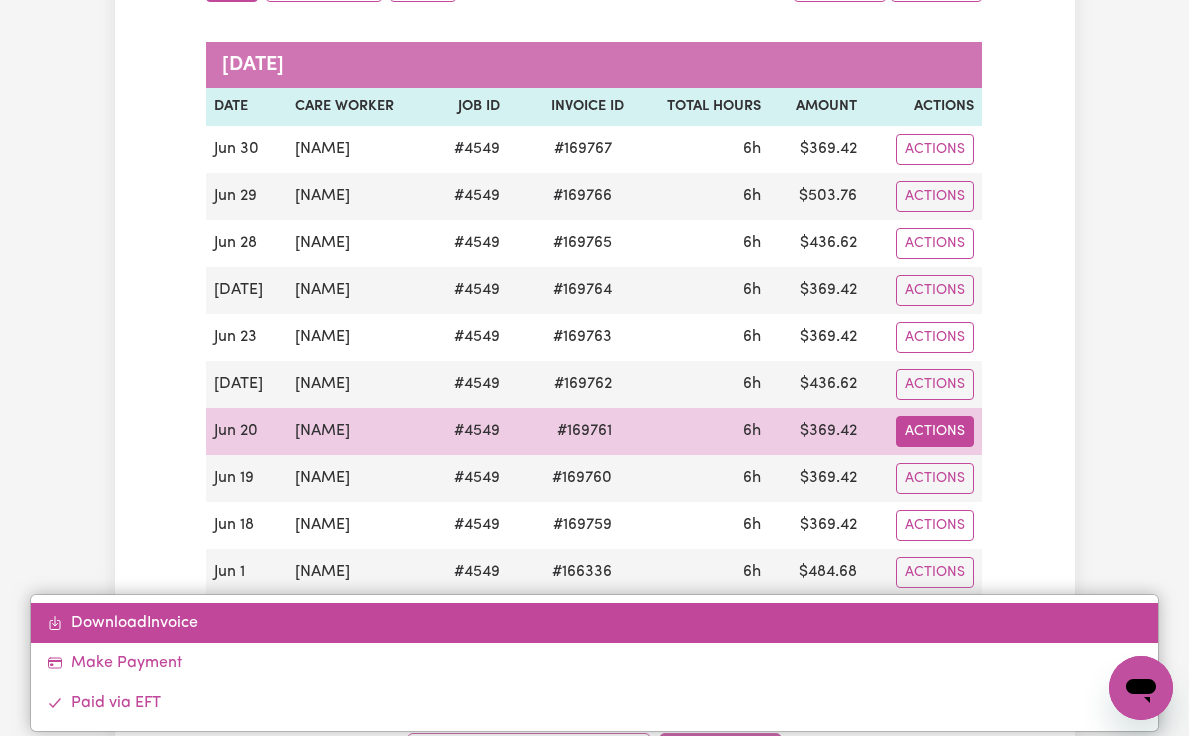 click on "Download  Invoice" at bounding box center (595, 623) 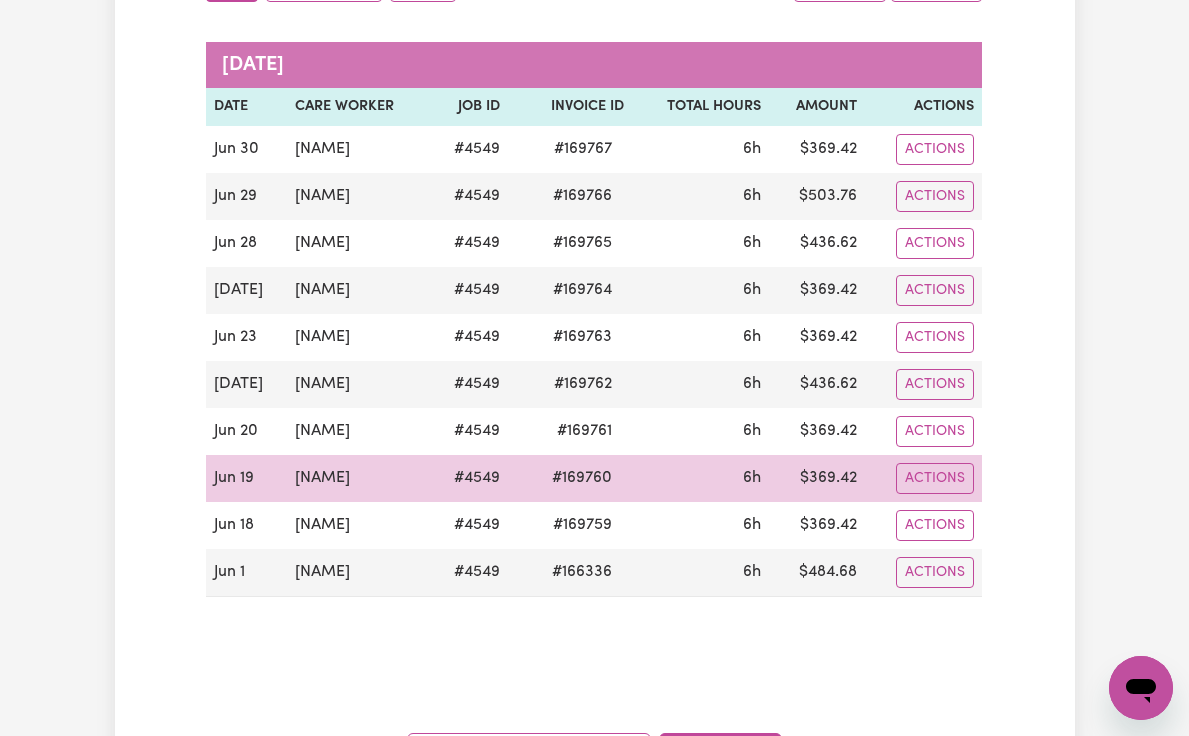 type 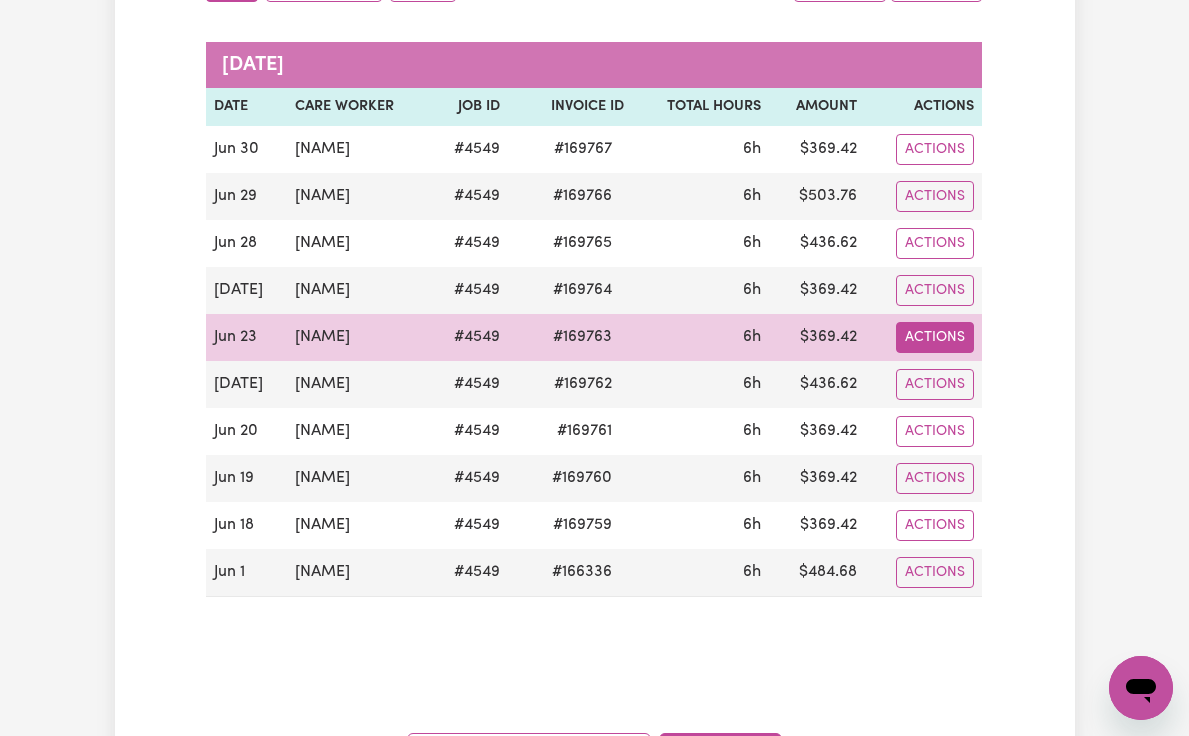 click on "Actions" at bounding box center (935, 149) 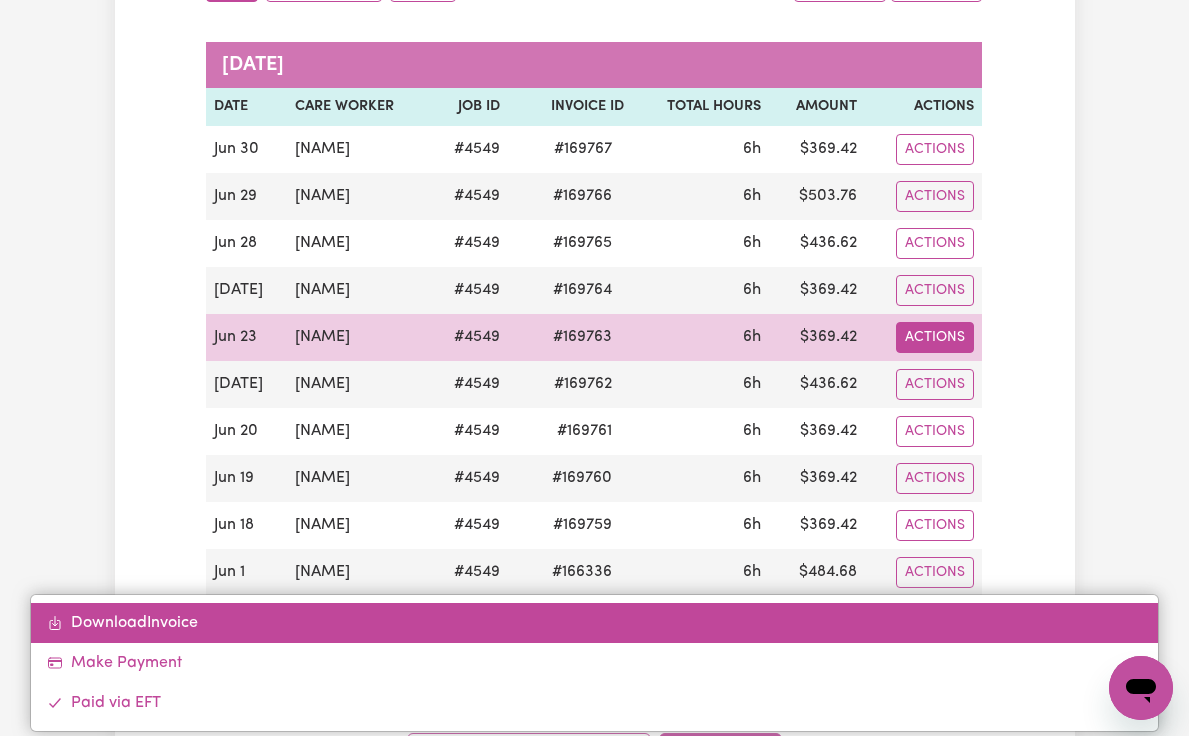 click on "Download  Invoice" at bounding box center (595, 623) 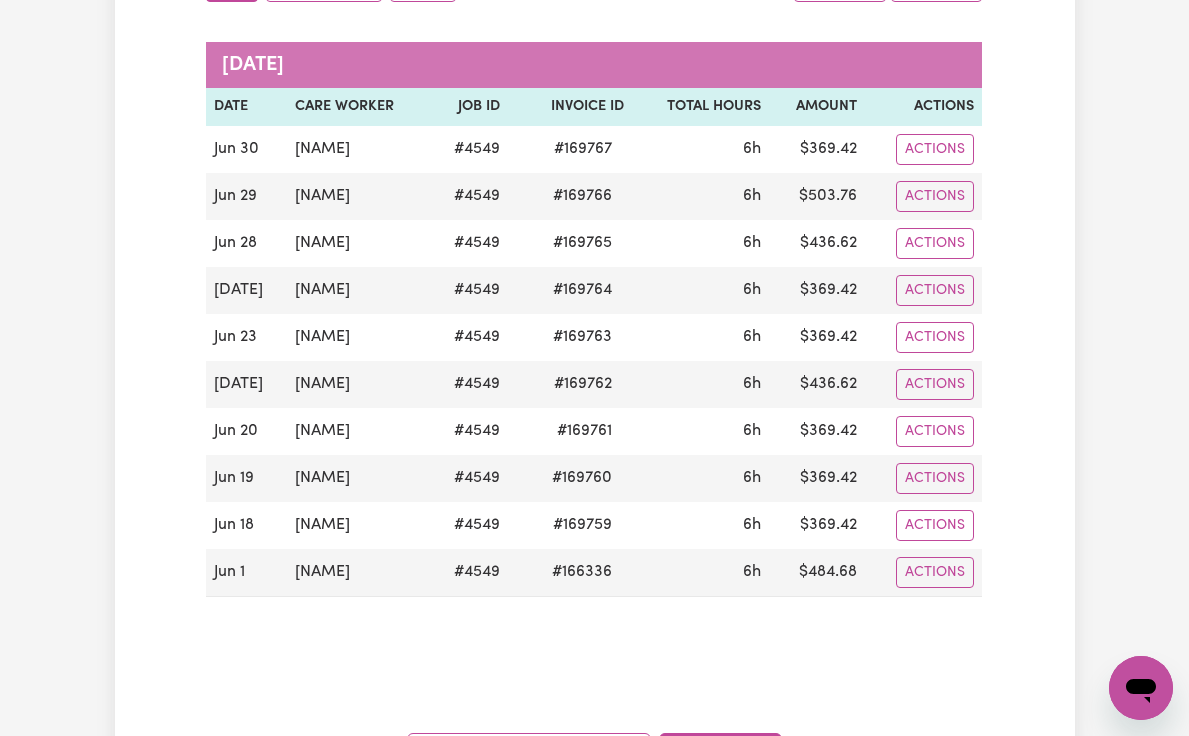 click on "Pending Invoices Group by: Date Care Worker Status Search Export [DATE] [NAME] # [NUMBER] # 169767 6h  $ 369.42 Actions Jun 30 [NAME] # 4549 # 169766 6h  $ 503.76 Actions Download  Invoice Make Payment Paid via EFT Jun 27 [NAME] # 4549 # 169764 6h  $ 369.42 Actions Download  Invoice Make Payment Paid via EFT Jun 23 [NAME] # 4549 # 169763 6h  $ 369.42 Actions Download  Invoice Make Payment Paid via EFT Jun 21 [NAME] # 4549 # 169762 6h  $ 436.62 Actions Jun 20 [NAME] # 4549 # 169761 6h  $ 369.42 Actions Download  Invoice Make Payment Paid via EFT Jun 19 [NAME] # 4549 # 169760 6h  $ 369.42 Actions Download  Invoice Make Payment Paid via EFT Jun 18 [NAME] # 4549 # 169759 6h  $ 369.42 Actions Download  Invoice Make Payment Paid via EFT Jun 1 [NAME] # 4549 # 166336 6h  $ 484.68 Actions Invoices & Approve Hours Dashboard" at bounding box center (595, 310) 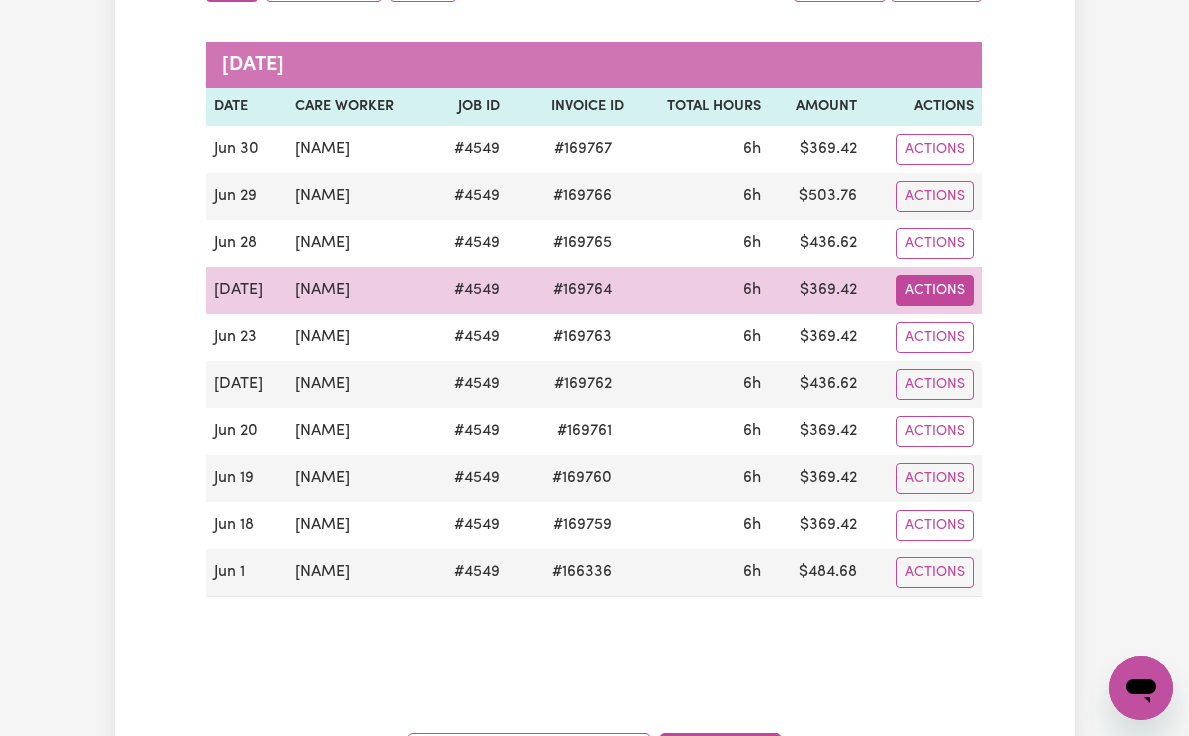 click on "Actions" at bounding box center [935, 149] 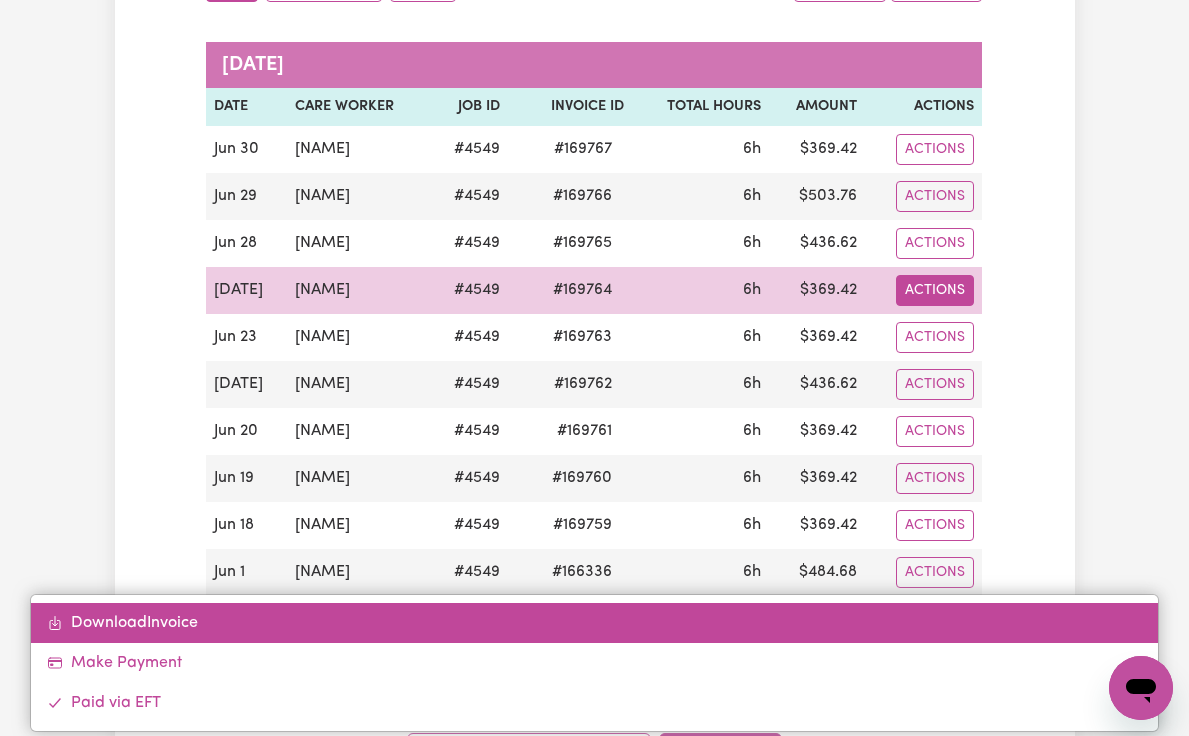 click on "Download  Invoice" at bounding box center (595, 623) 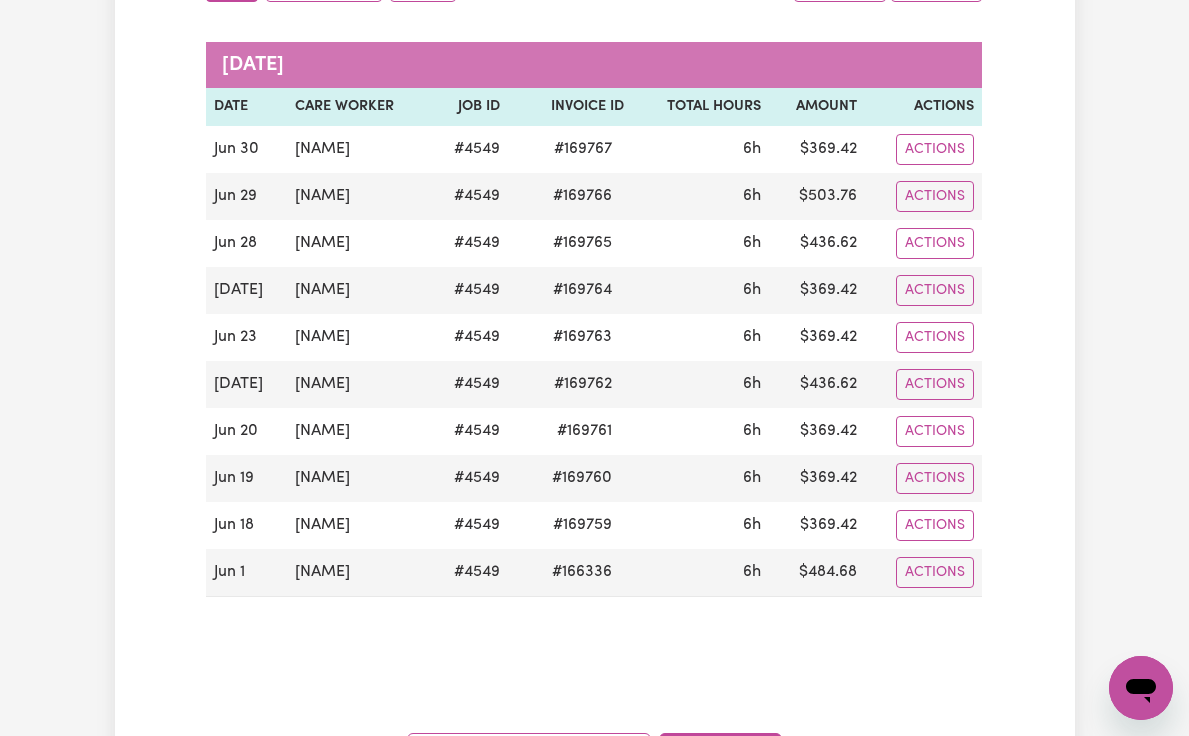 click on "Pending Invoices Group by: Date Care Worker Status Search Export [DATE] [NAME] # [NUMBER] # 169767 6h  $ 369.42 Actions Jun 30 [NAME] # 4549 # 169766 6h  $ 503.76 Actions Jun 28 [NAME] # 4549 # 169765 6h  $ 436.62 Actions Download  Invoice Make Payment Paid via EFT Jun 27 [NAME] # 4549 # 169764 6h  $ 369.42 Actions Download  Invoice Make Payment Paid via EFT Jun 23 [NAME] # 4549 # 169763 6h  $ 369.42 Actions Download  Invoice Make Payment Paid via EFT Jun 21 [NAME] # 4549 # 169762 6h  $ 436.62 Actions Jun 20 [NAME] # 4549 # 169761 6h  $ 369.42 Actions Download  Invoice Make Payment Paid via EFT Jun 19 [NAME] # 4549 # 169760 6h  $ 369.42 Actions Download  Invoice Make Payment Paid via EFT Jun 18 [NAME] # 4549 # 169759 6h  $ 369.42 Actions Download  Invoice Make Payment Paid via EFT Jun 1 [NAME] # 4549 # 166336 6h  $ 484.68 Actions Invoices & Approve Hours Dashboard" at bounding box center (595, 310) 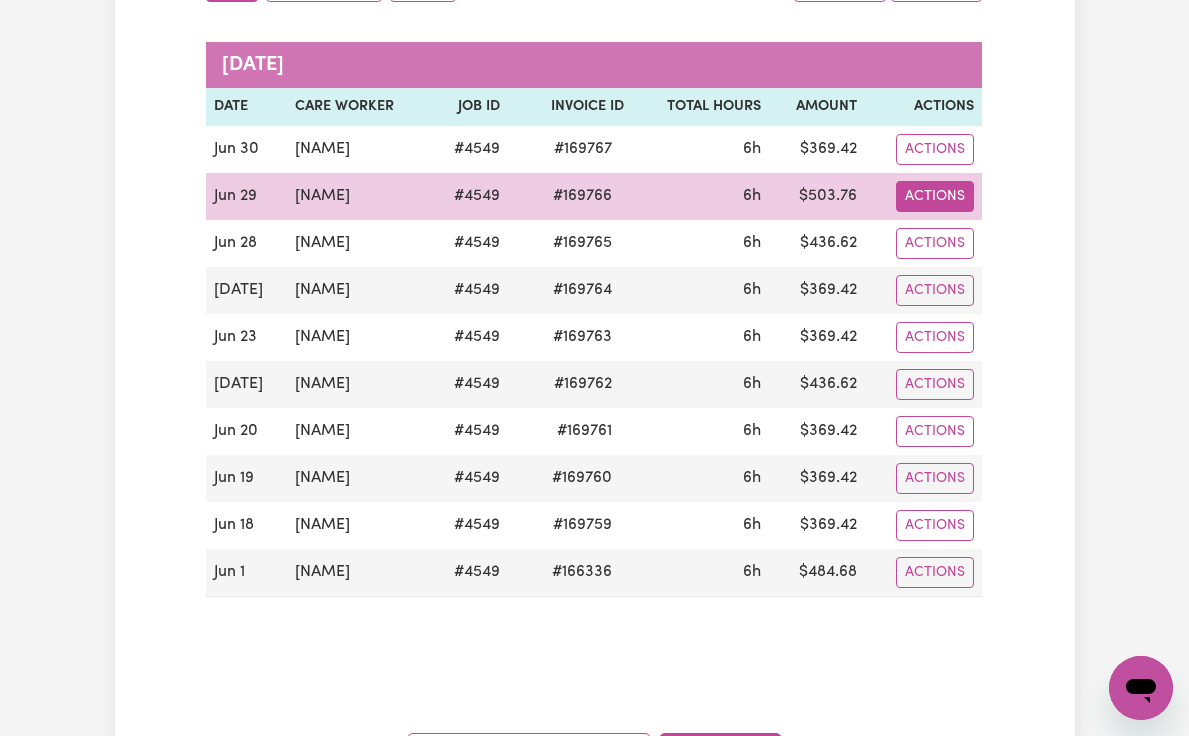 click on "Actions" at bounding box center [935, 149] 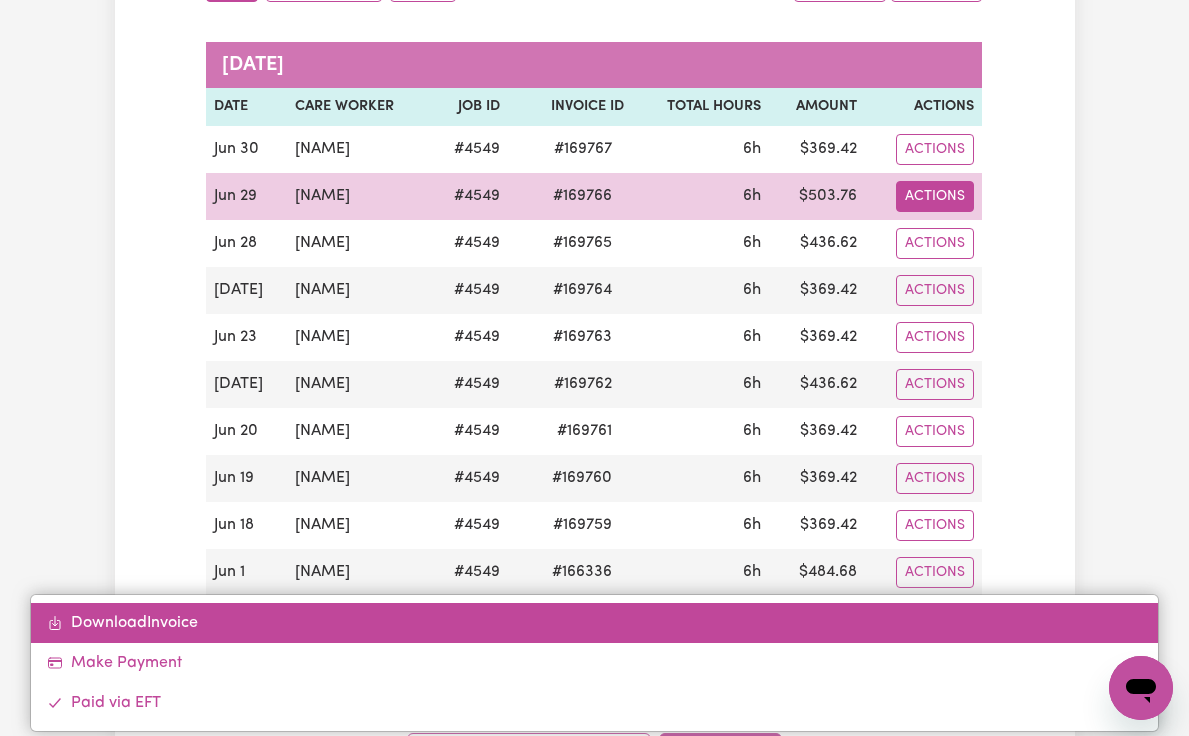 click on "Download  Invoice" at bounding box center (595, 623) 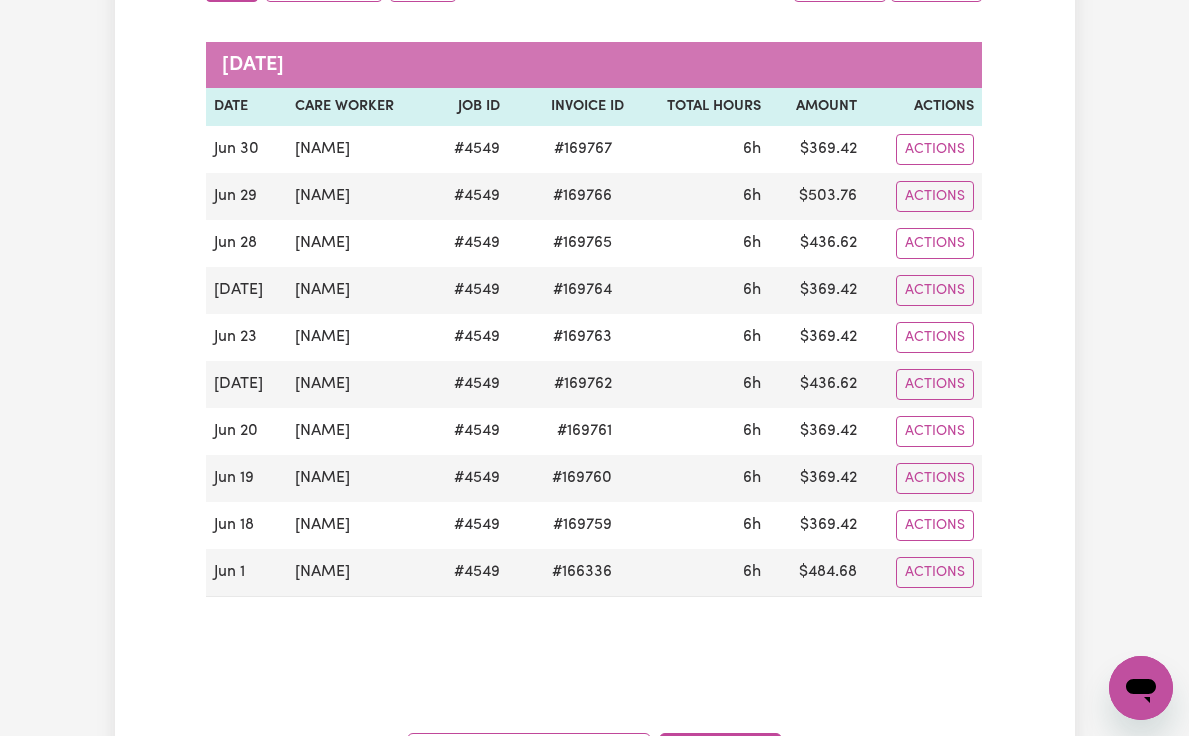 click on "Pending Invoices Group by: Date Care Worker Status Search Export [DATE] [NAME] # [NUMBER] # 169767 6h  $ 369.42 Actions Jun 30 [NAME] # 4549 # 169766 6h  $ 503.76 Actions Jun 28 [NAME] # 4549 # 169765 6h  $ 436.62 Actions Download  Invoice Make Payment Paid via EFT Jun 27 [NAME] # 4549 # 169764 6h  $ 369.42 Actions Download  Invoice Make Payment Paid via EFT Jun 23 [NAME] # 4549 # 169763 6h  $ 369.42 Actions Download  Invoice Make Payment Paid via EFT Jun 21 [NAME] # 4549 # 169762 6h  $ 436.62 Actions Jun 20 [NAME] # 4549 # 169761 6h  $ 369.42 Actions Download  Invoice Make Payment Paid via EFT Jun 19 [NAME] # 4549 # 169760 6h  $ 369.42 Actions Download  Invoice Make Payment Paid via EFT Jun 18 [NAME] # 4549 # 169759 6h  $ 369.42 Actions Download  Invoice Make Payment Paid via EFT Jun 1 [NAME] # 4549 # 166336 6h  $" at bounding box center (595, 310) 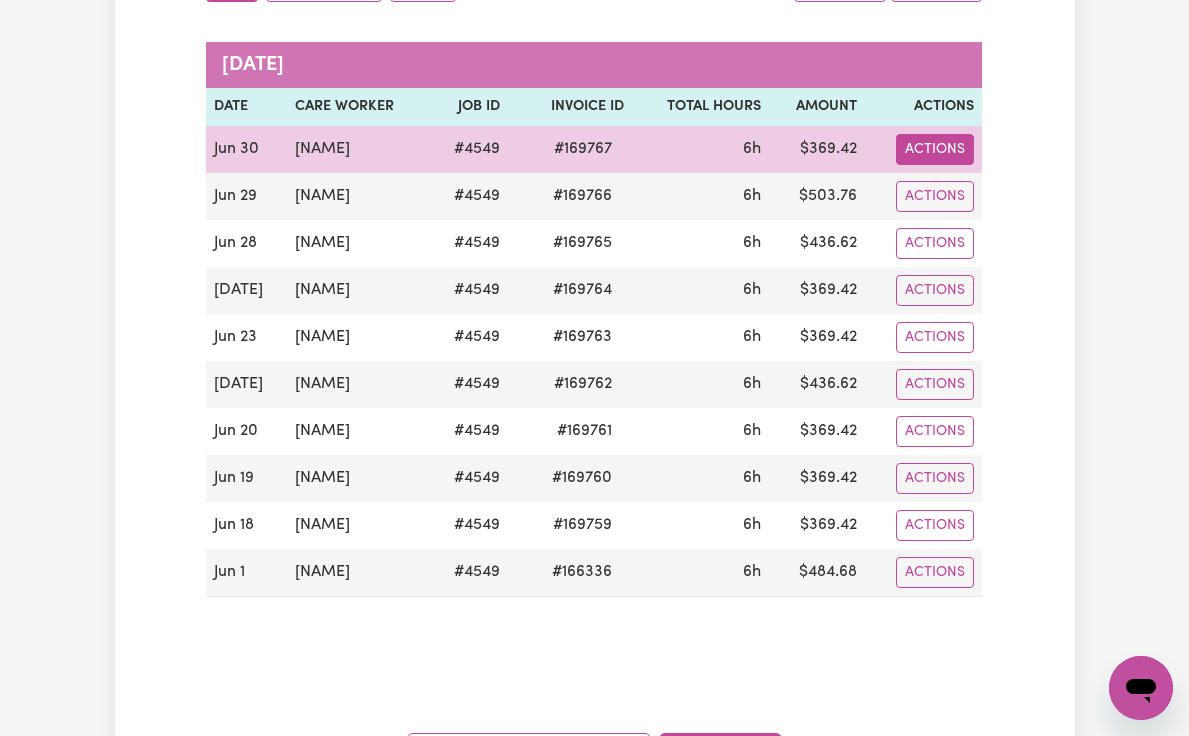 click on "Actions" at bounding box center [935, 149] 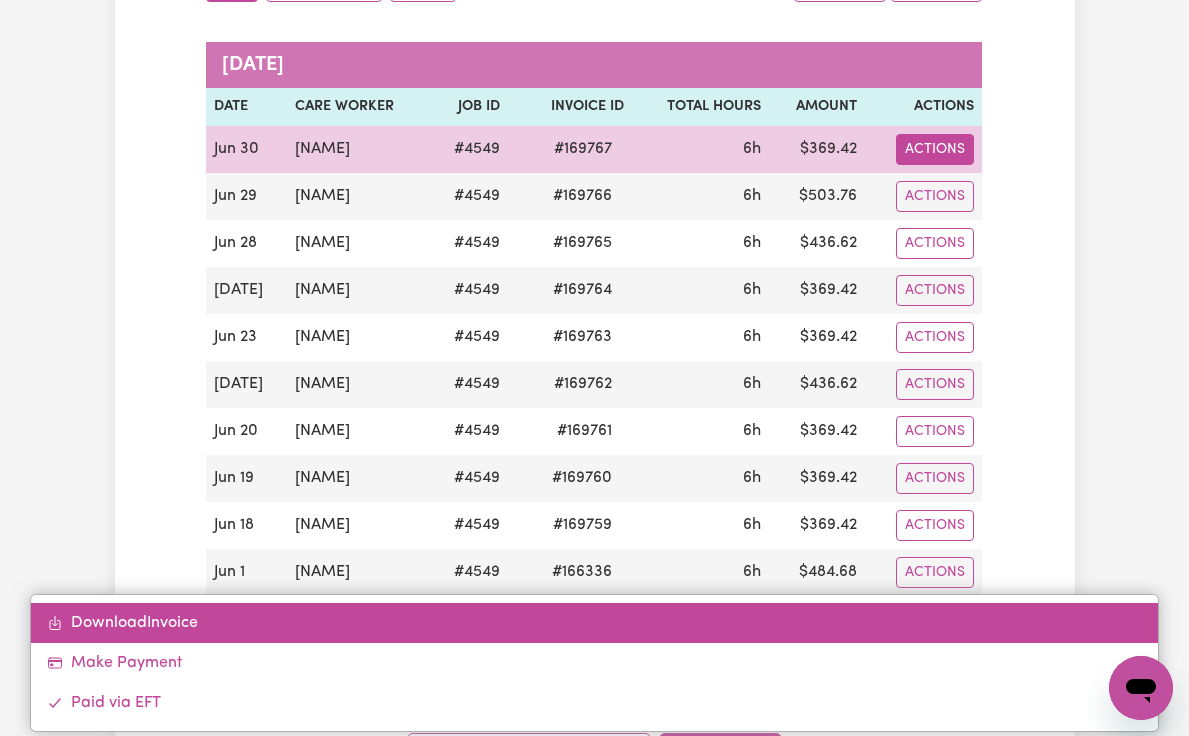 click on "Download  Invoice" at bounding box center (595, 623) 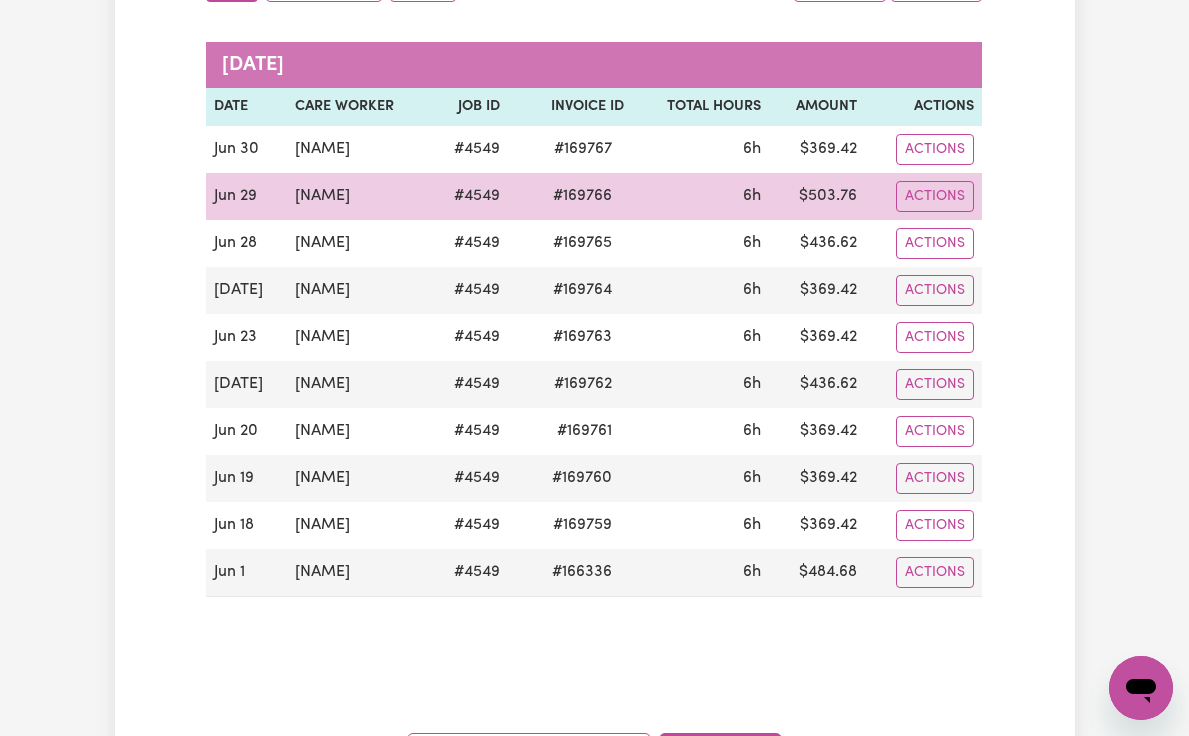 type 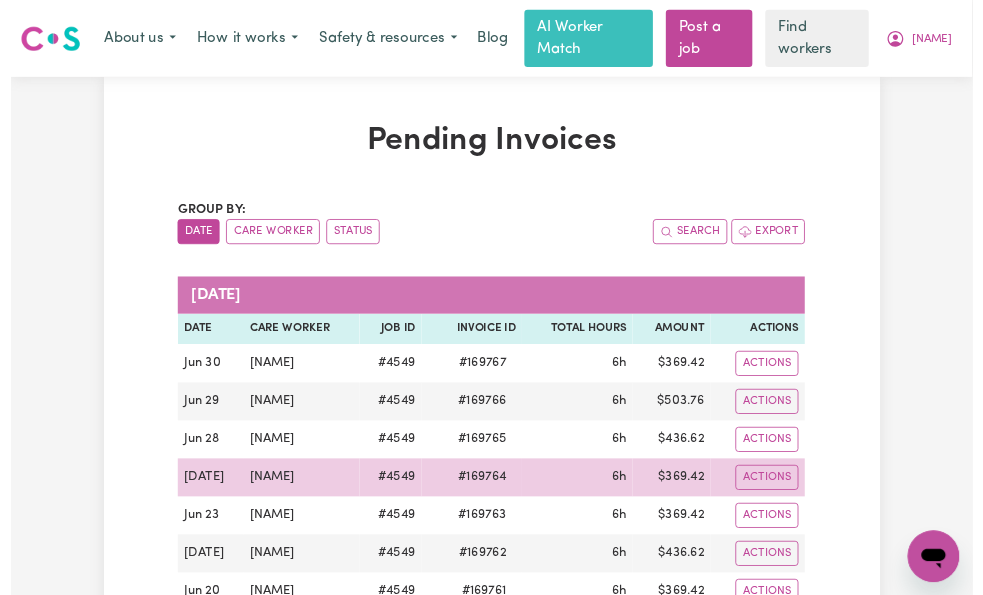 scroll, scrollTop: 0, scrollLeft: 0, axis: both 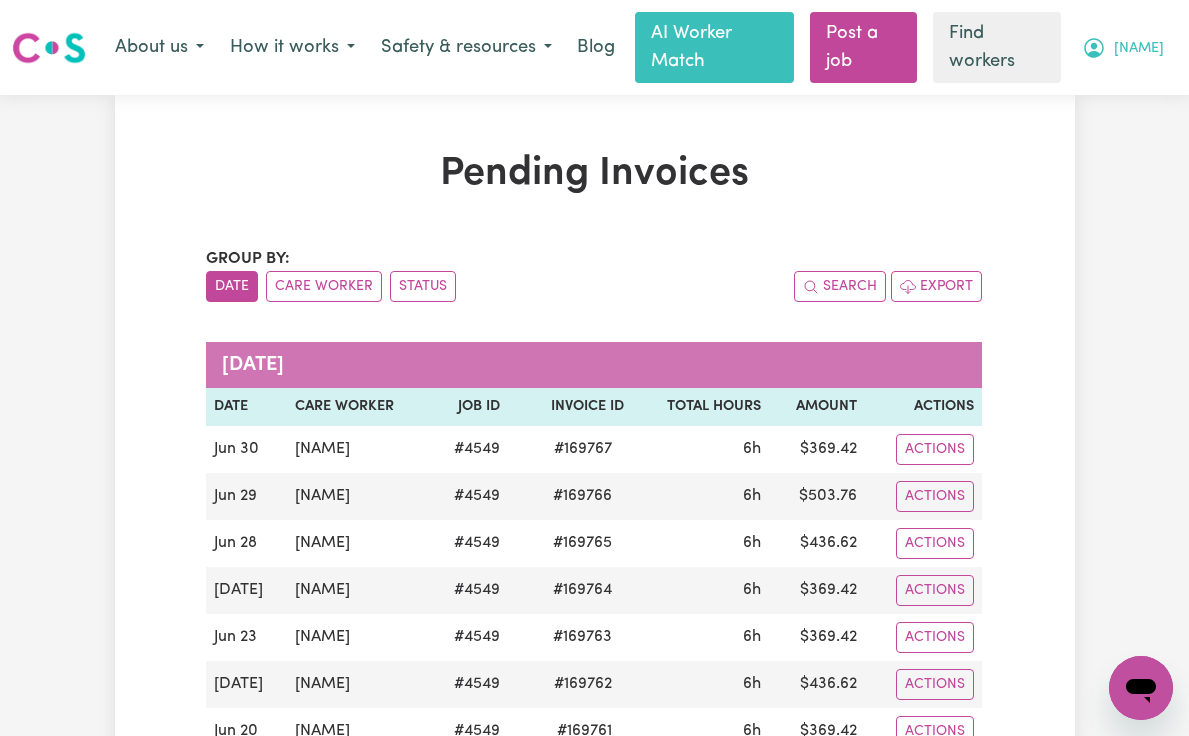 click on "[NAME]" at bounding box center [1139, 49] 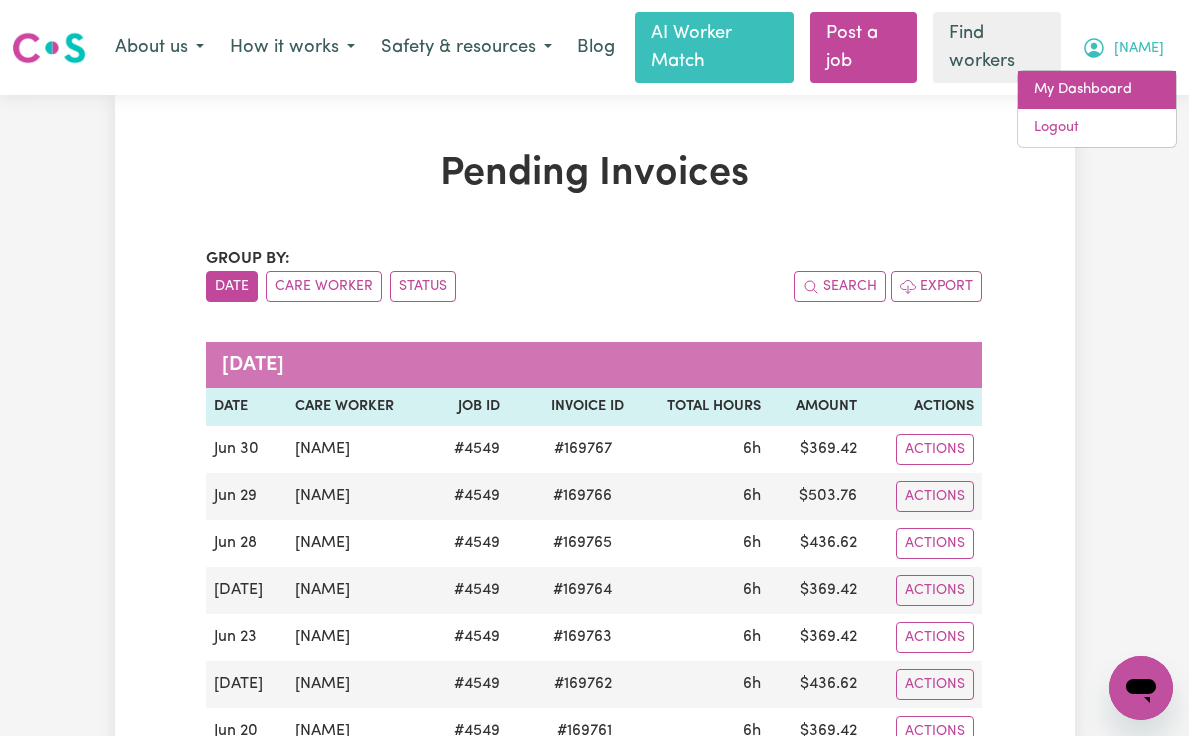 click on "My Dashboard" at bounding box center (1097, 90) 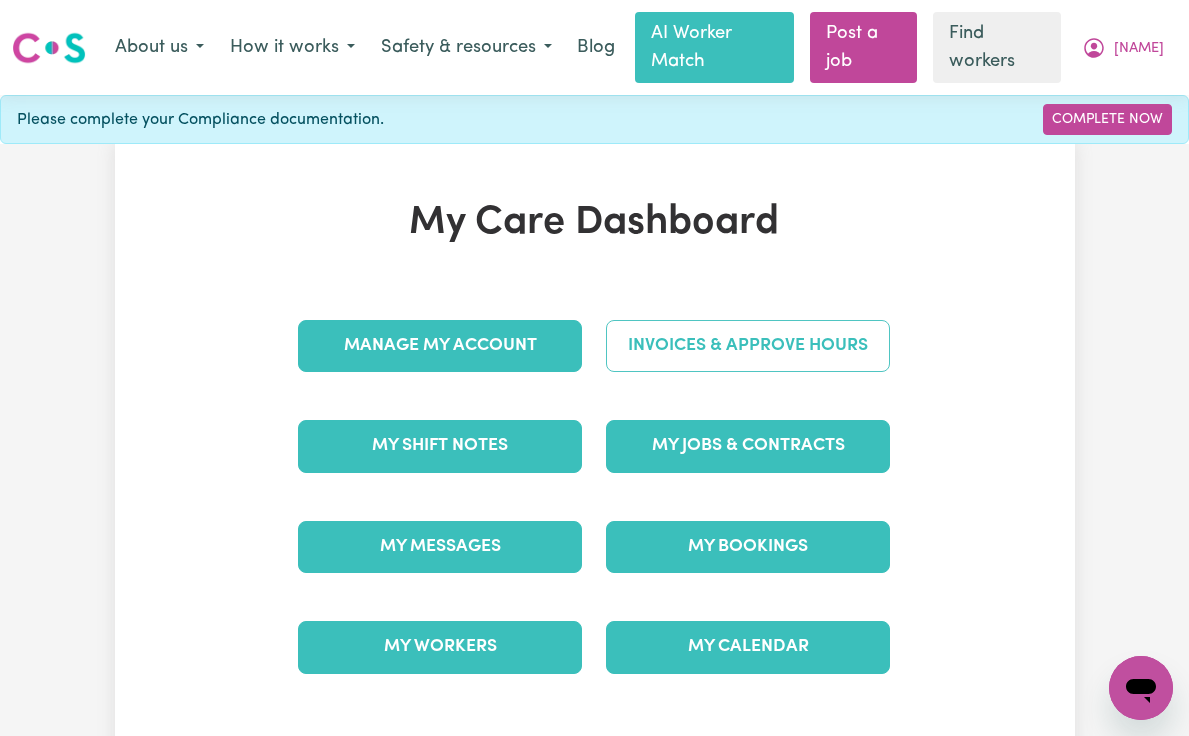 click on "Invoices & Approve Hours" at bounding box center [748, 346] 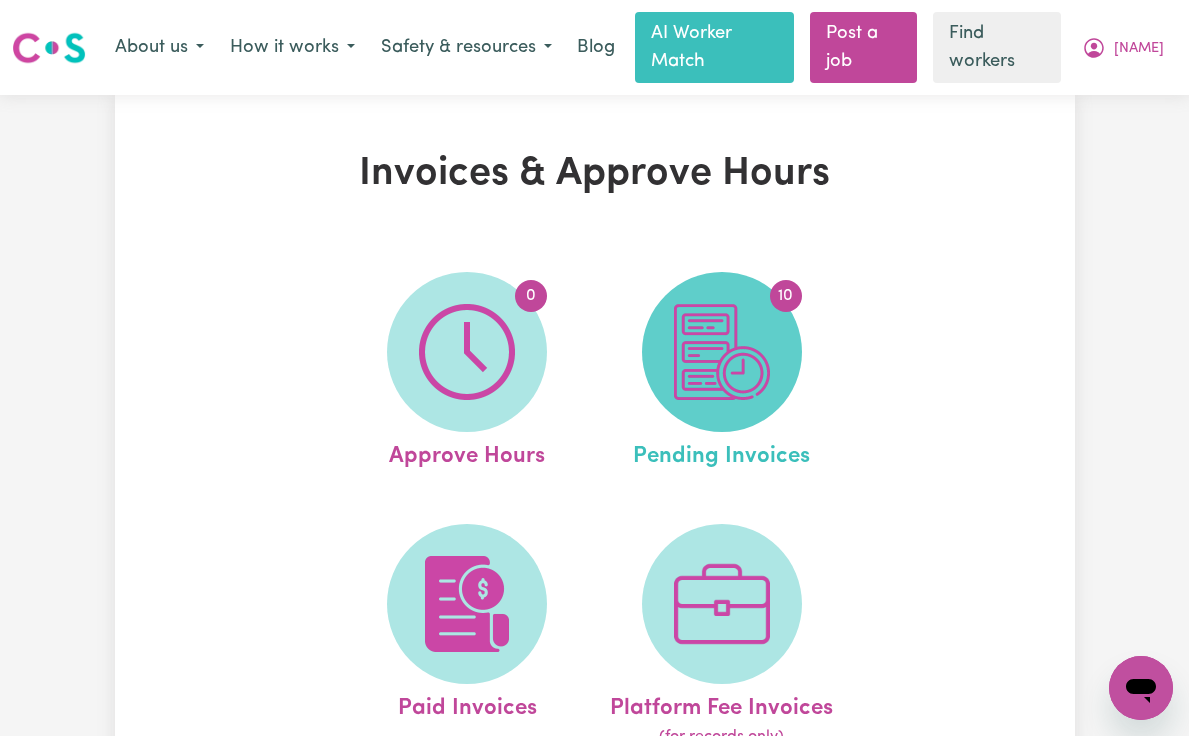 click at bounding box center [722, 352] 